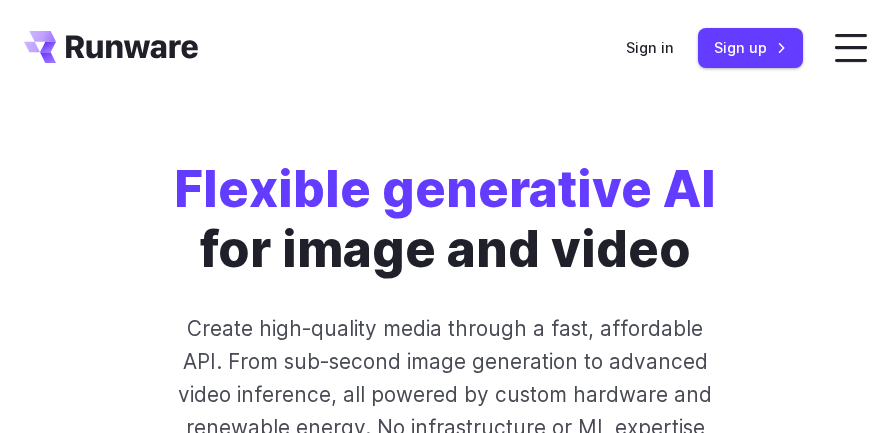 scroll, scrollTop: 0, scrollLeft: 0, axis: both 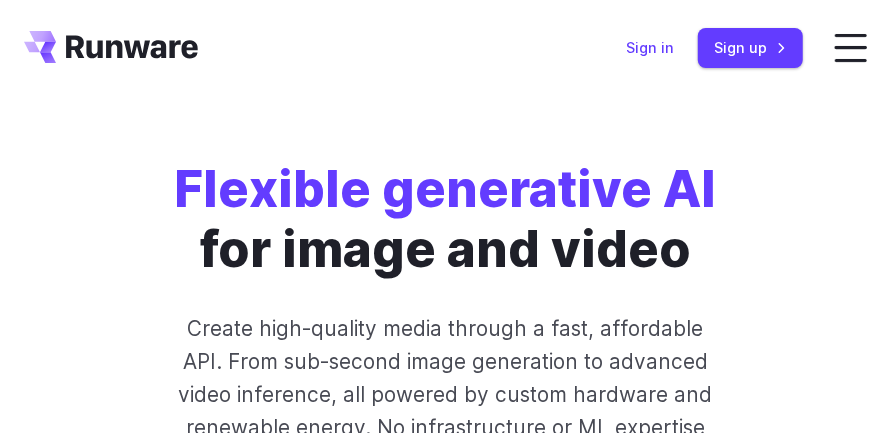 click on "Sign in" at bounding box center [650, 47] 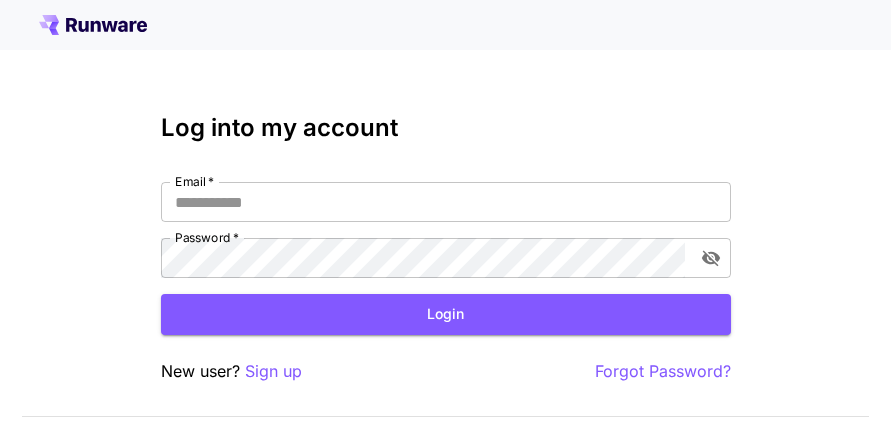 scroll, scrollTop: 0, scrollLeft: 0, axis: both 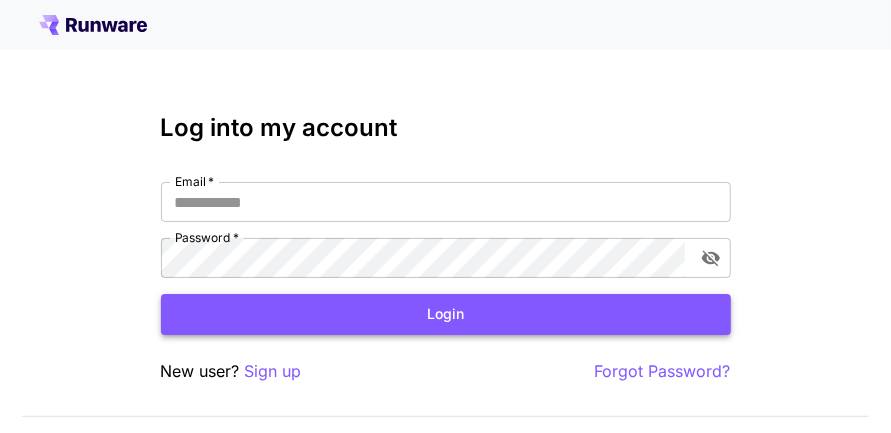 type on "**********" 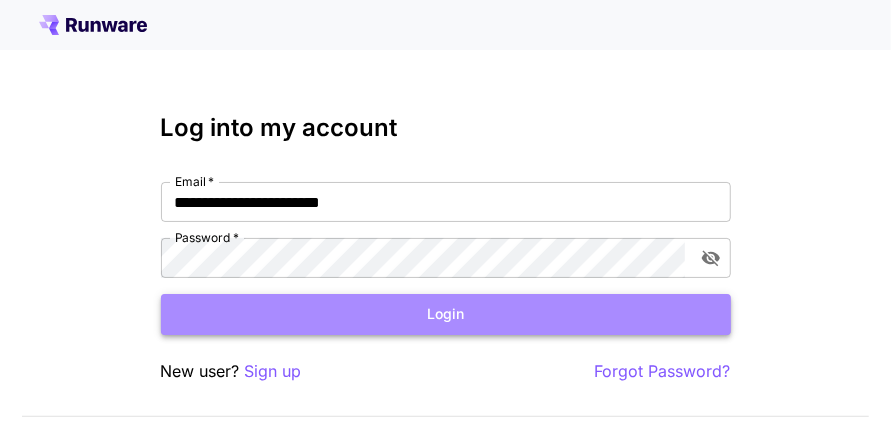 click on "Login" at bounding box center [446, 314] 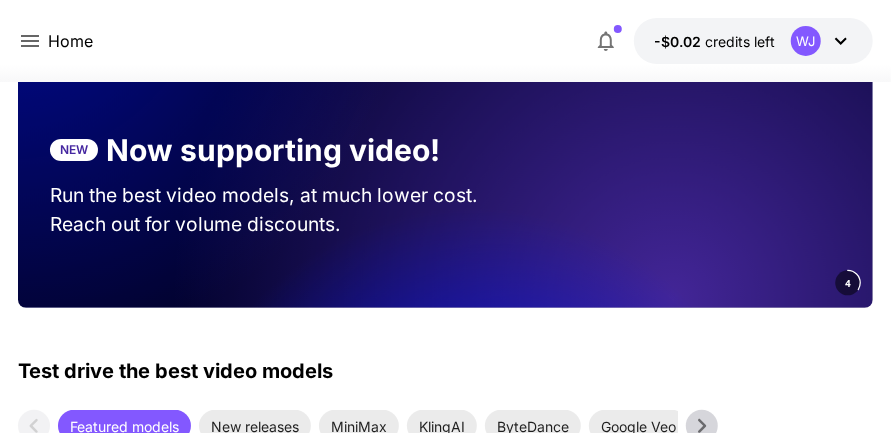 scroll, scrollTop: 0, scrollLeft: 0, axis: both 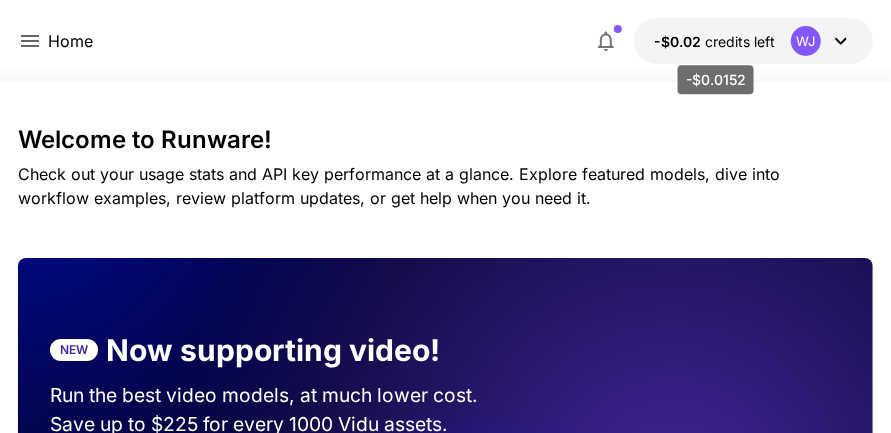 click on "-$0.02" at bounding box center (679, 41) 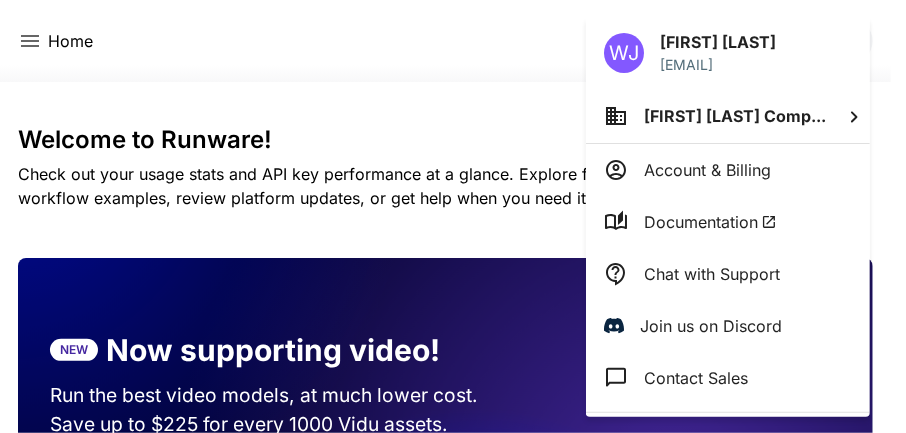 click at bounding box center [453, 216] 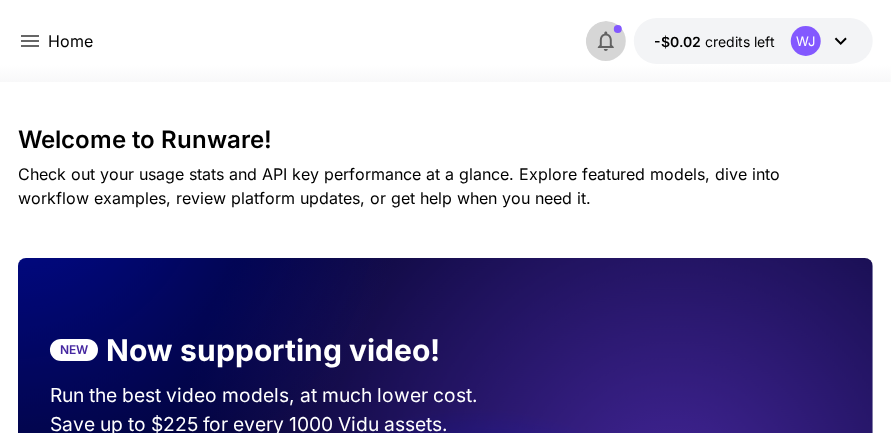 click 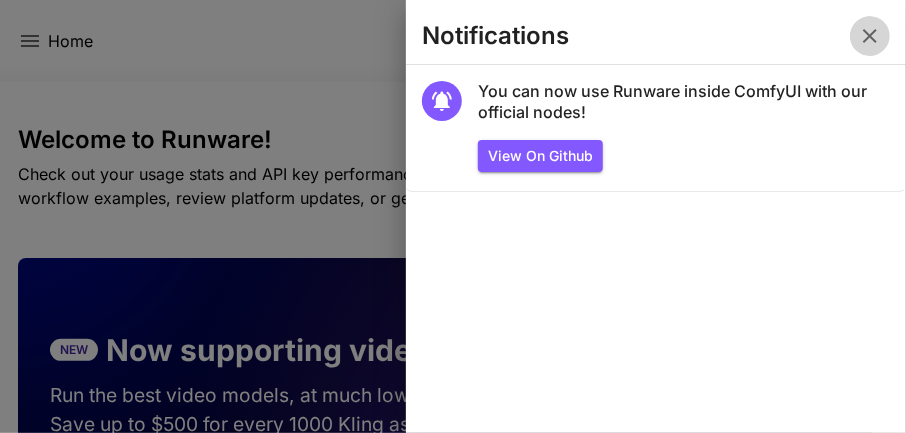 click 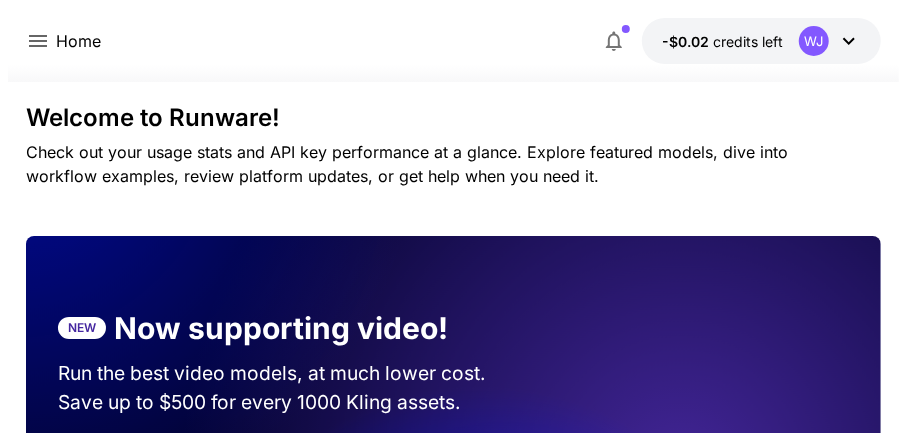 scroll, scrollTop: 0, scrollLeft: 0, axis: both 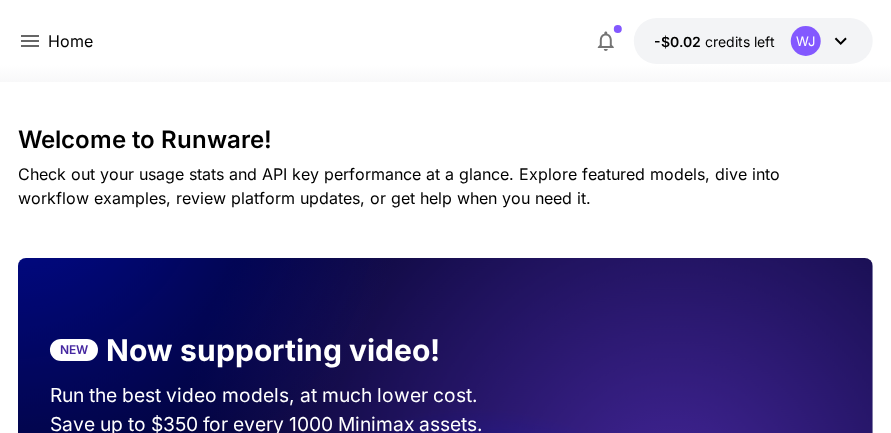 click 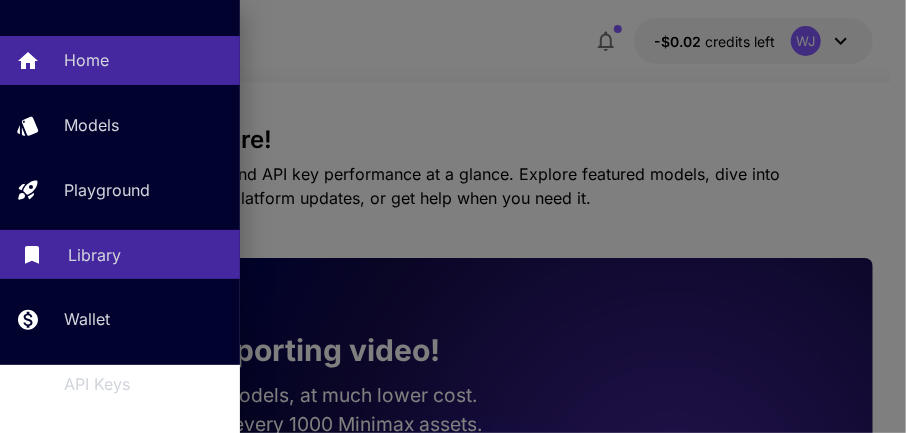 scroll, scrollTop: 168, scrollLeft: 0, axis: vertical 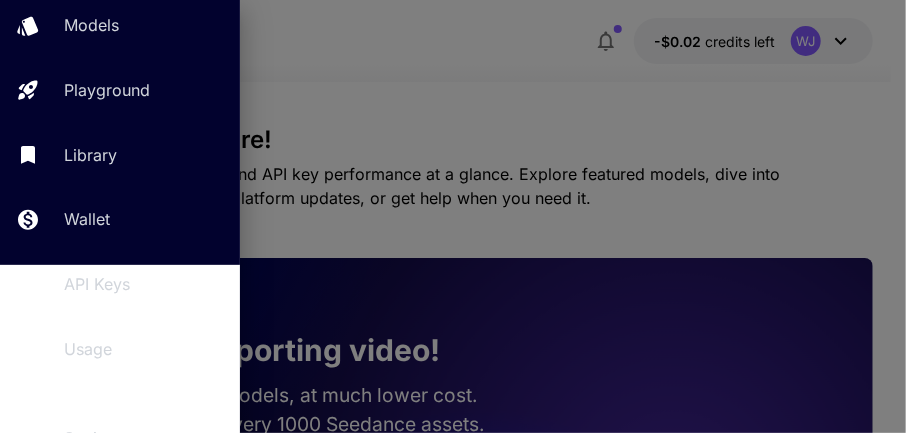 click at bounding box center (453, 216) 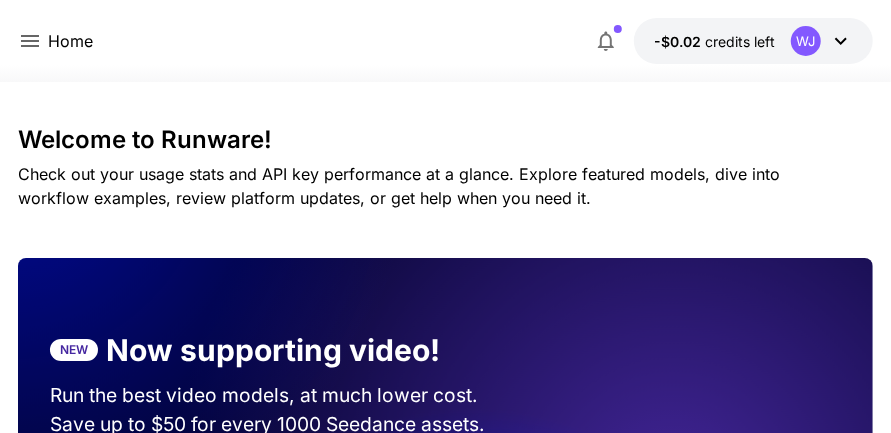click 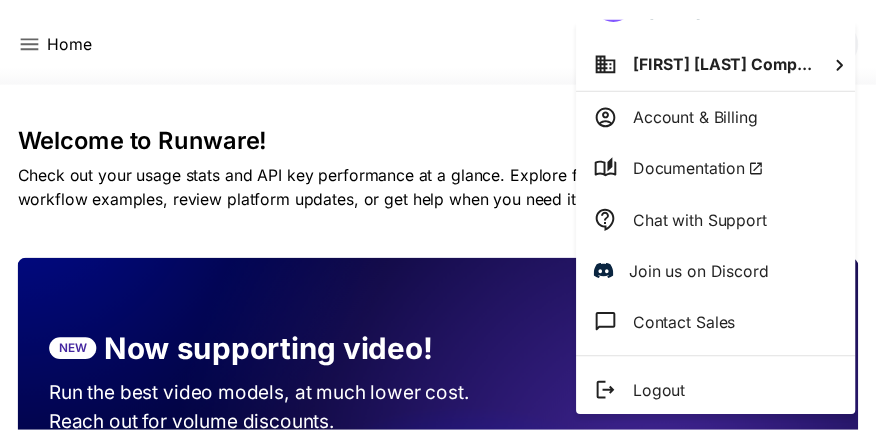scroll, scrollTop: 0, scrollLeft: 0, axis: both 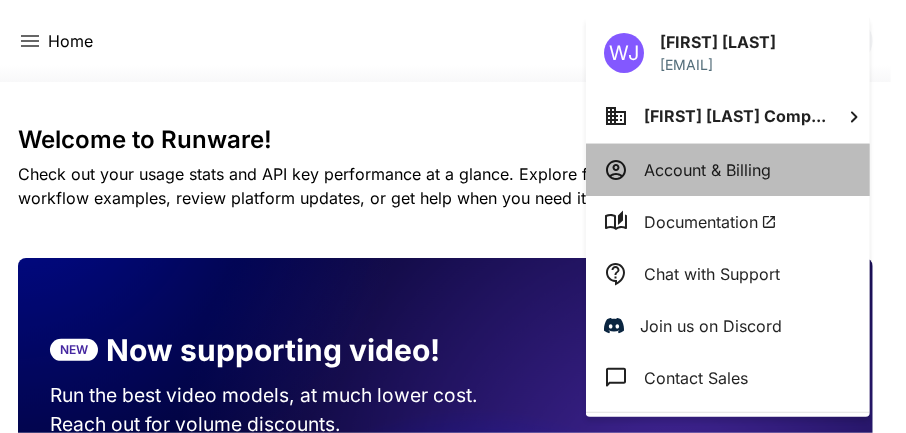 click on "Account & Billing" at bounding box center [707, 170] 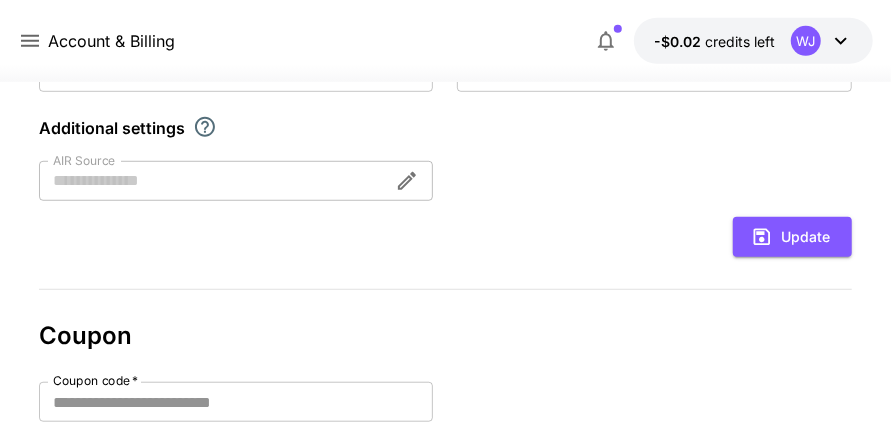 scroll, scrollTop: 411, scrollLeft: 0, axis: vertical 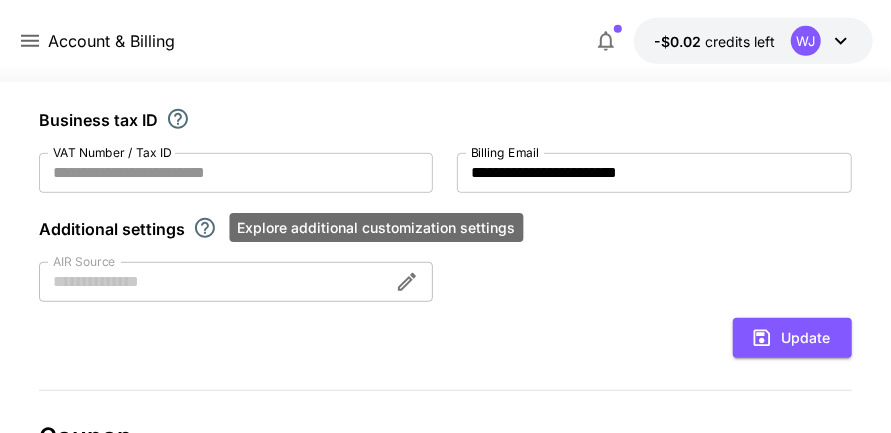 click 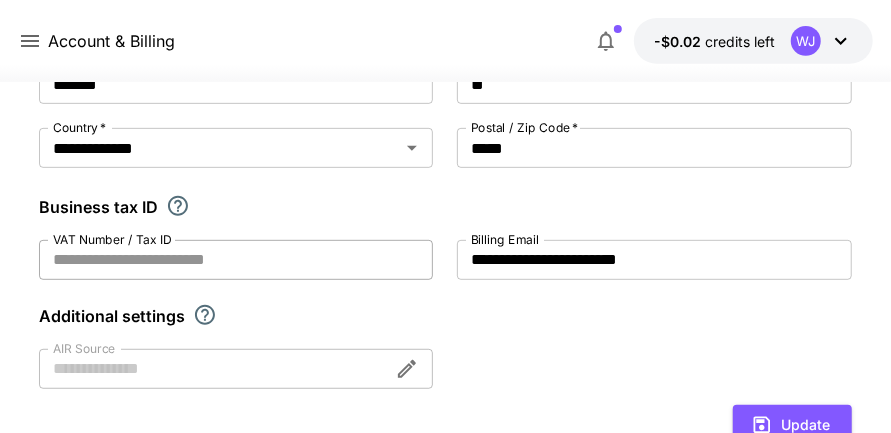 scroll, scrollTop: 312, scrollLeft: 0, axis: vertical 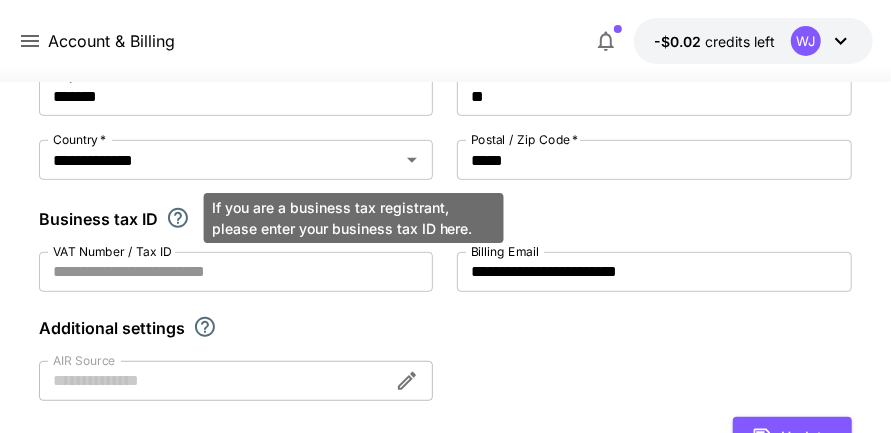 click 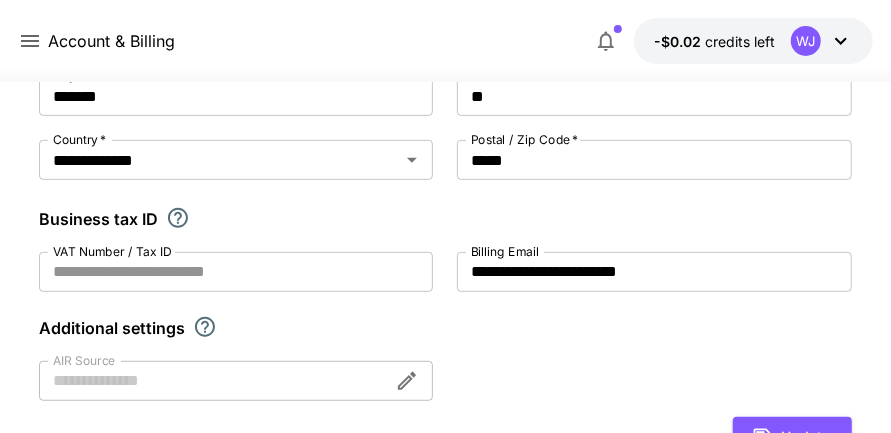 click on "**********" at bounding box center (445, 206) 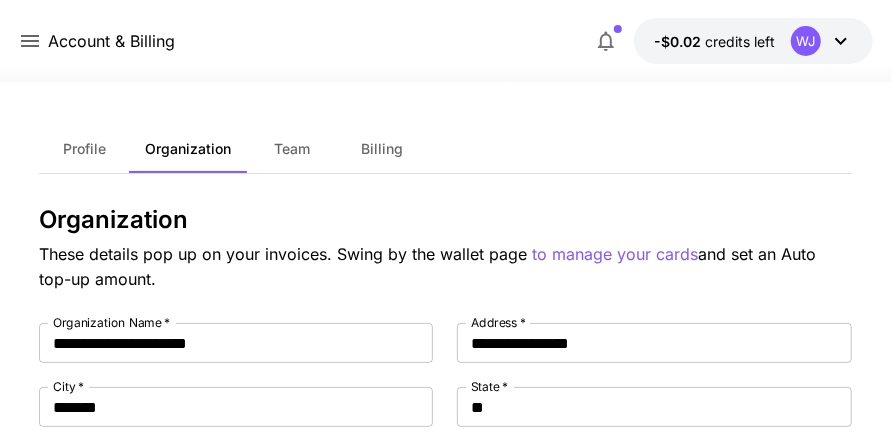 scroll, scrollTop: 0, scrollLeft: 0, axis: both 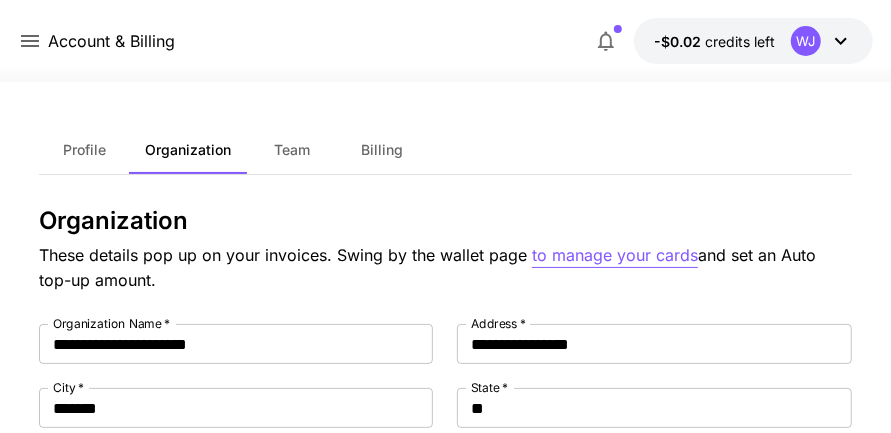 click on "to manage your cards" at bounding box center (615, 255) 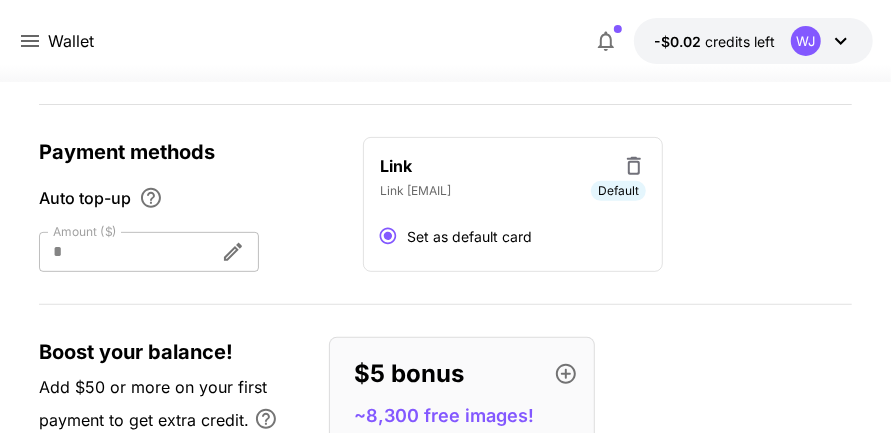scroll, scrollTop: 200, scrollLeft: 0, axis: vertical 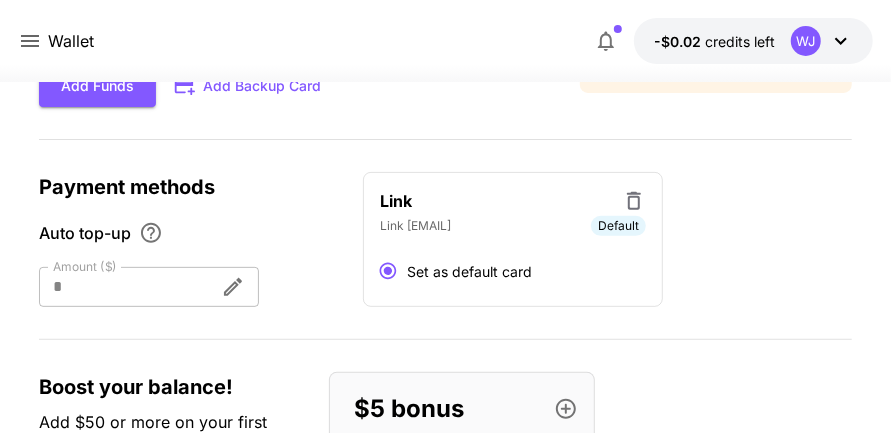 click at bounding box center (121, 287) 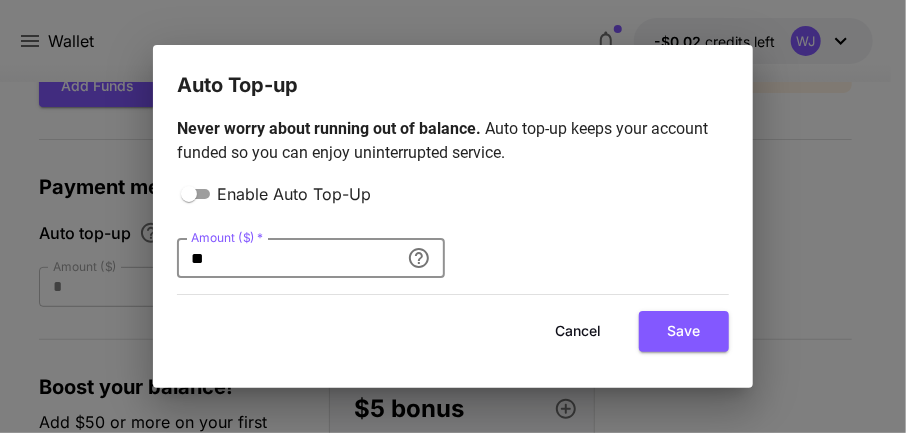 click on "**" at bounding box center [288, 258] 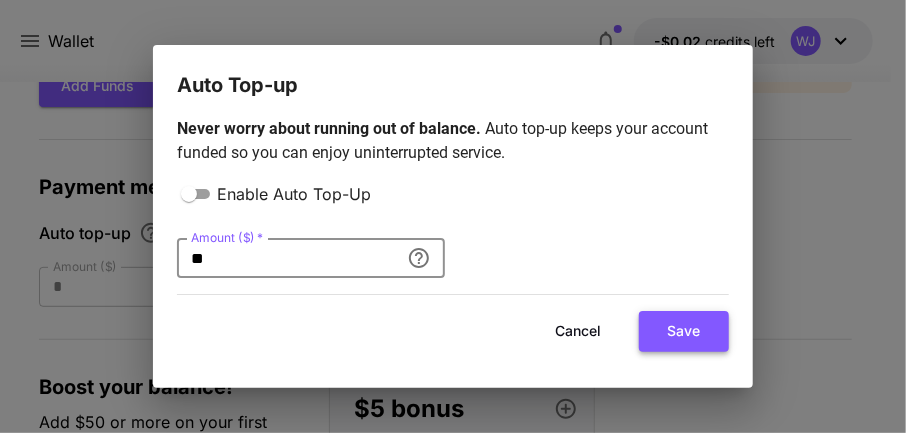click on "Save" at bounding box center (684, 331) 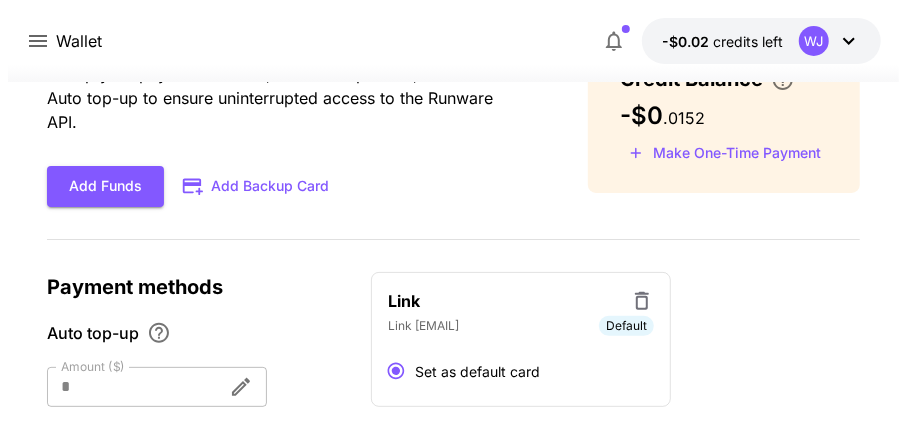 scroll, scrollTop: 0, scrollLeft: 0, axis: both 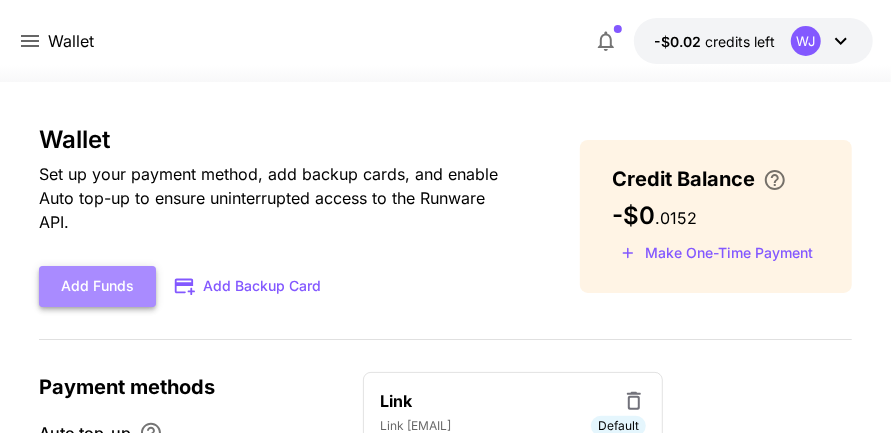 click on "Add Funds" at bounding box center (97, 286) 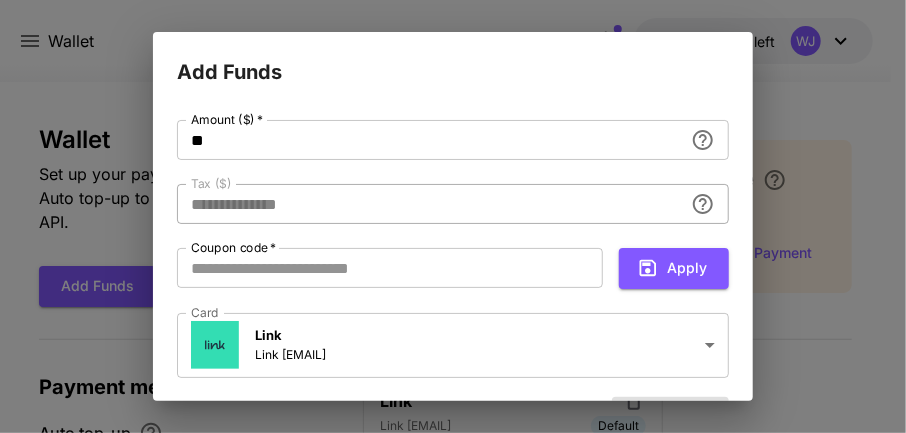 type on "****" 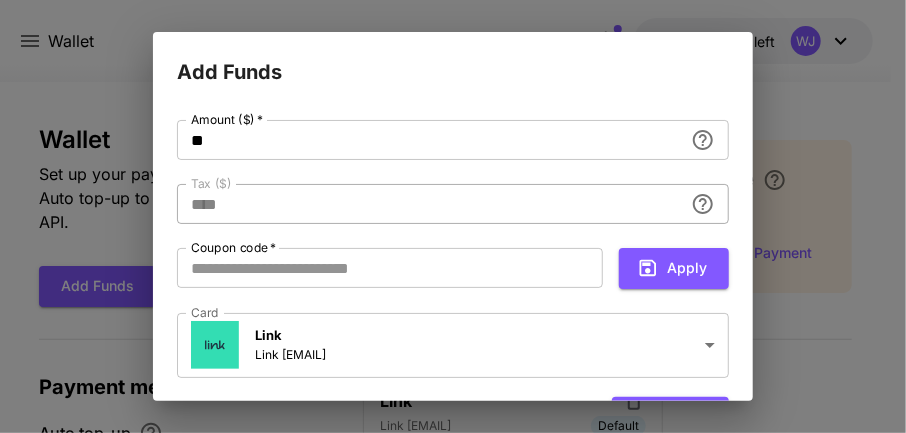 scroll, scrollTop: 71, scrollLeft: 0, axis: vertical 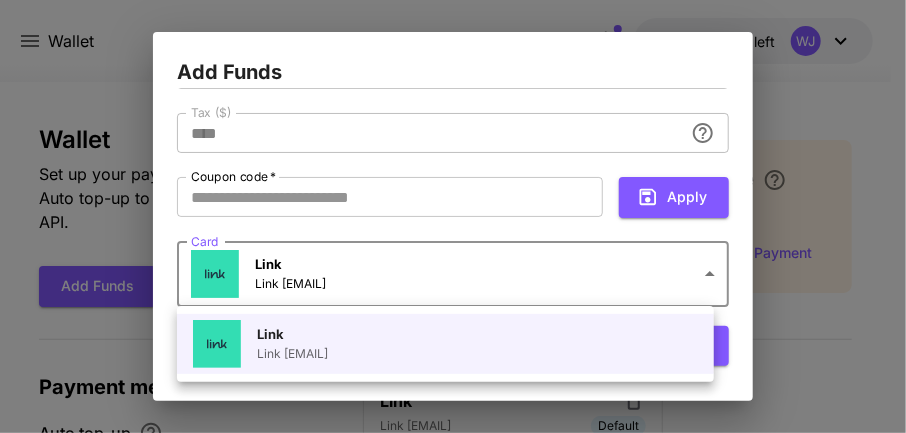 click on "**********" at bounding box center (453, 543) 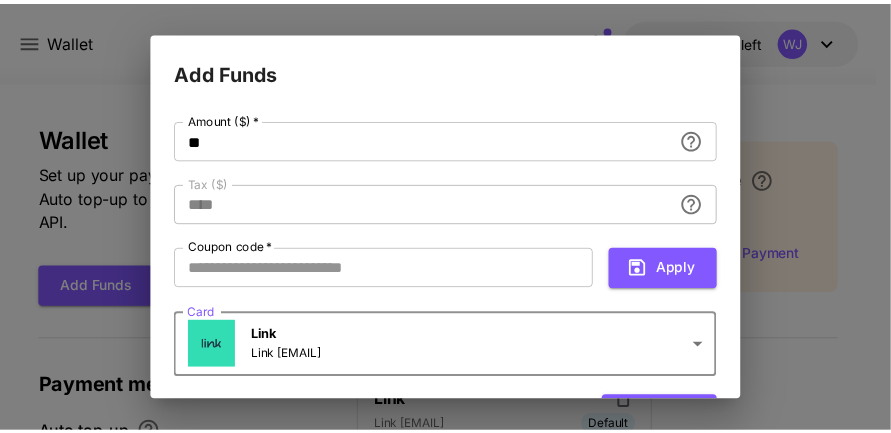 scroll, scrollTop: 71, scrollLeft: 0, axis: vertical 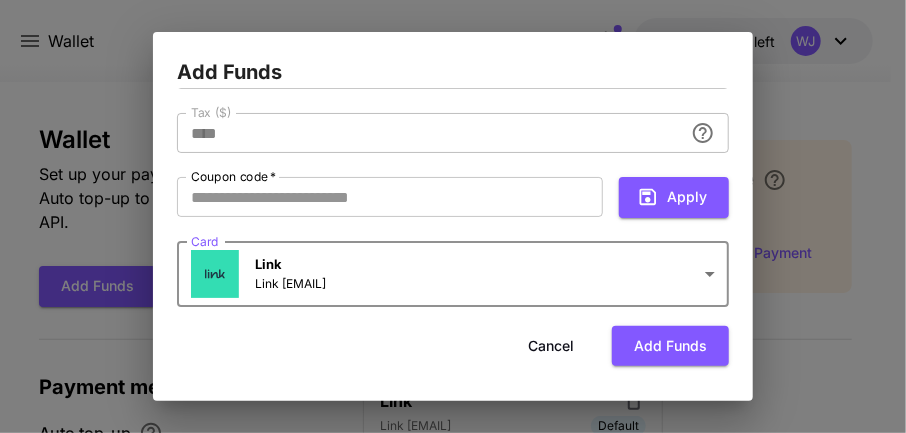 click on "**********" at bounding box center [453, 543] 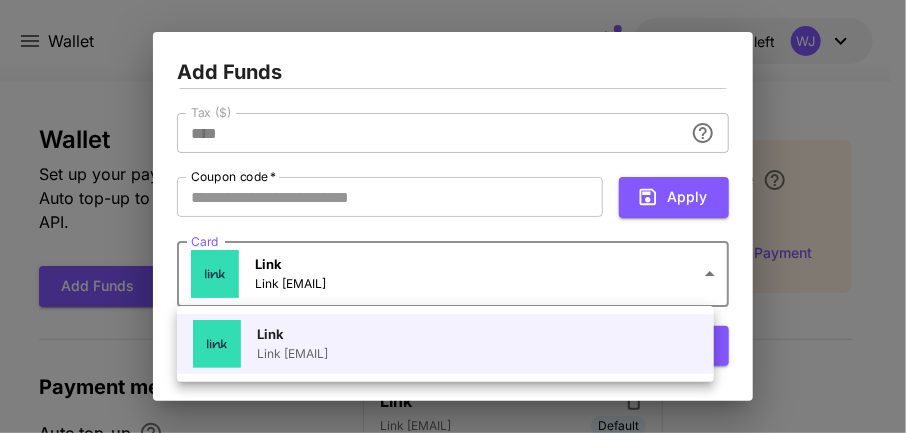 click at bounding box center [453, 216] 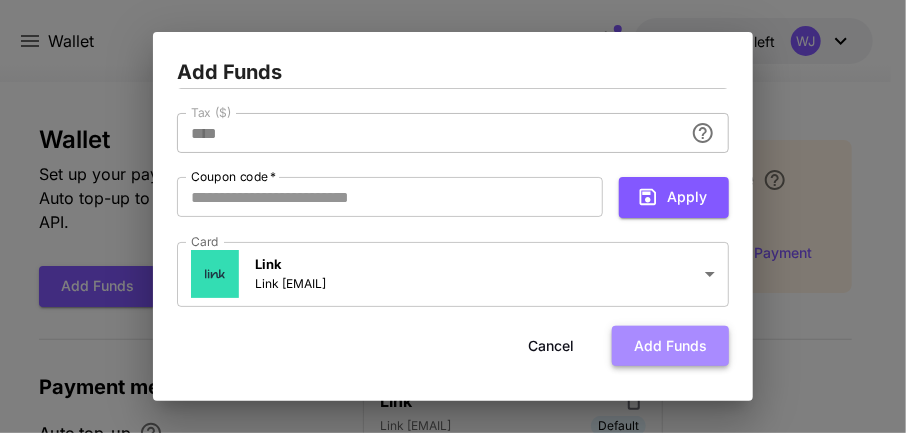 click on "Add funds" at bounding box center (670, 346) 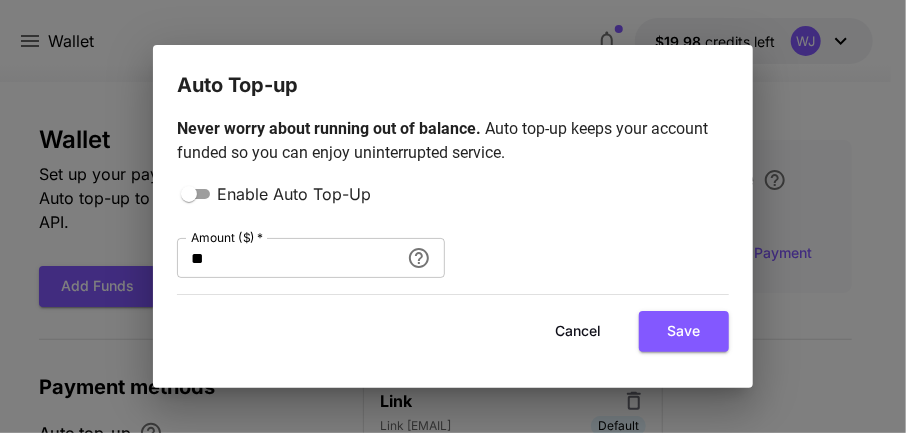 drag, startPoint x: 665, startPoint y: 351, endPoint x: 570, endPoint y: 333, distance: 96.69022 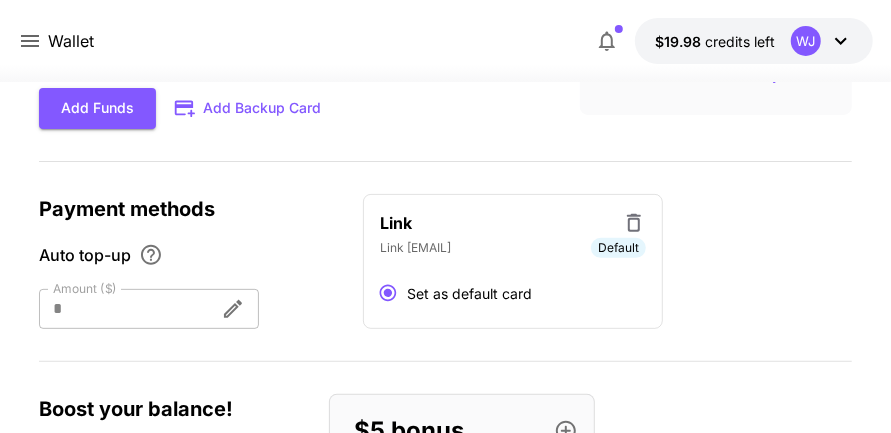 scroll, scrollTop: 54, scrollLeft: 0, axis: vertical 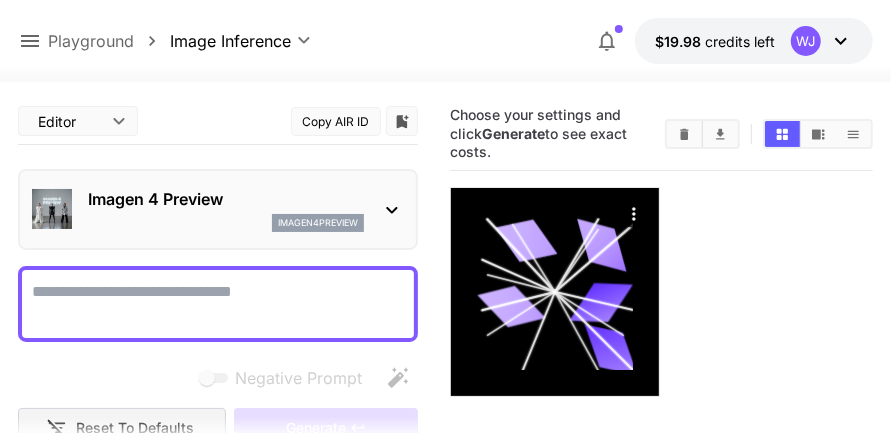 click on "Imagen 4 Preview" at bounding box center [226, 199] 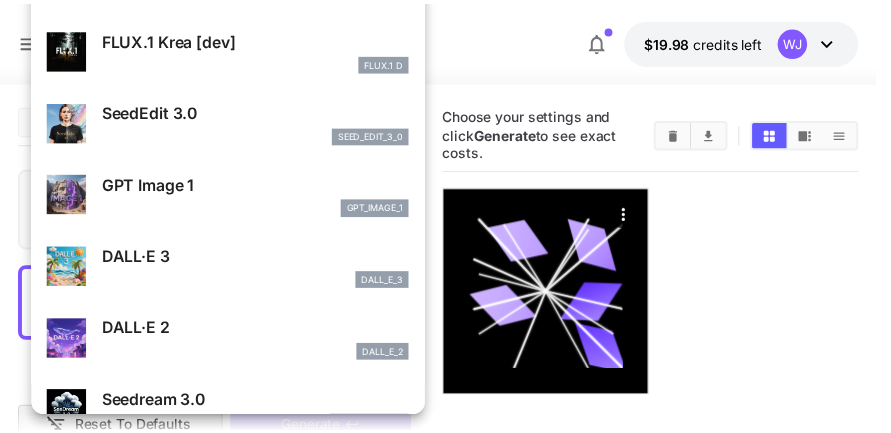 scroll, scrollTop: 0, scrollLeft: 0, axis: both 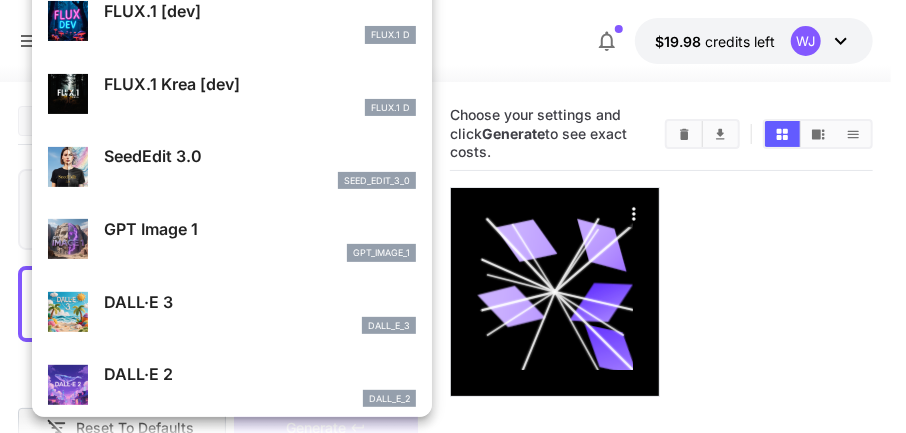 click at bounding box center [453, 216] 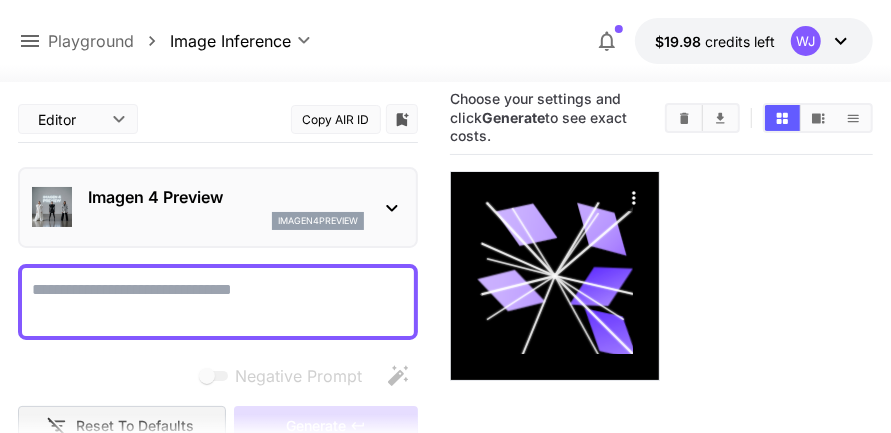 scroll, scrollTop: 0, scrollLeft: 0, axis: both 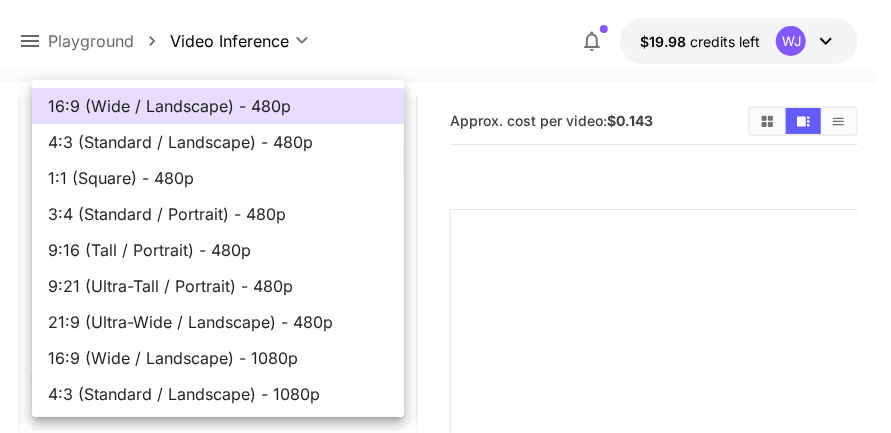 click on "**********" at bounding box center (445, 339) 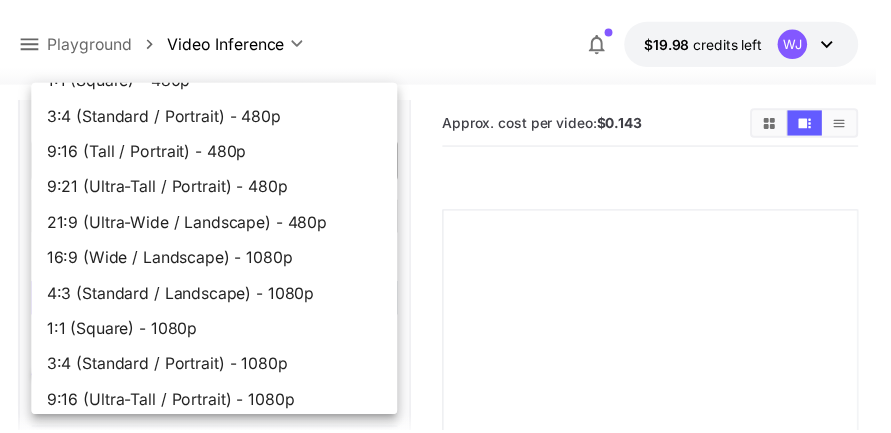 scroll, scrollTop: 182, scrollLeft: 0, axis: vertical 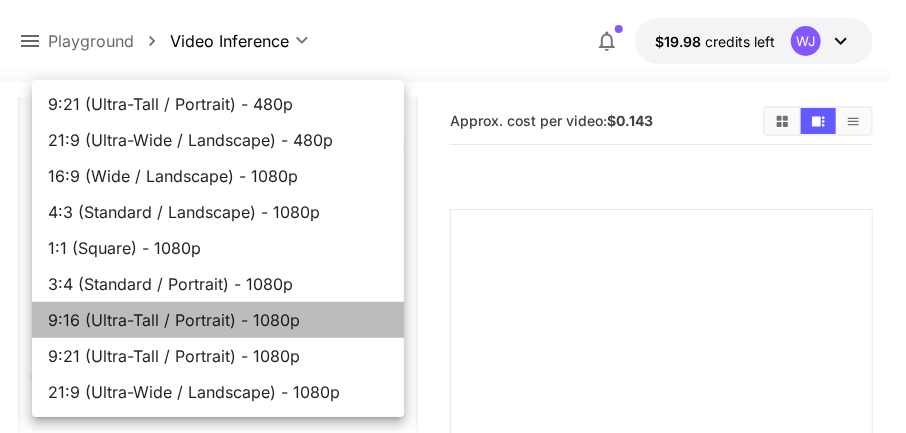 click on "9:16 (Ultra-Tall / Portrait) - 1080p" at bounding box center (218, 320) 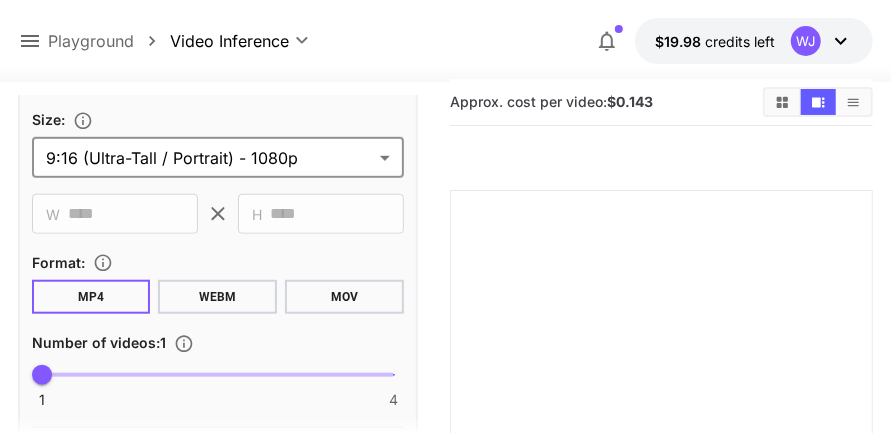 scroll, scrollTop: 0, scrollLeft: 0, axis: both 